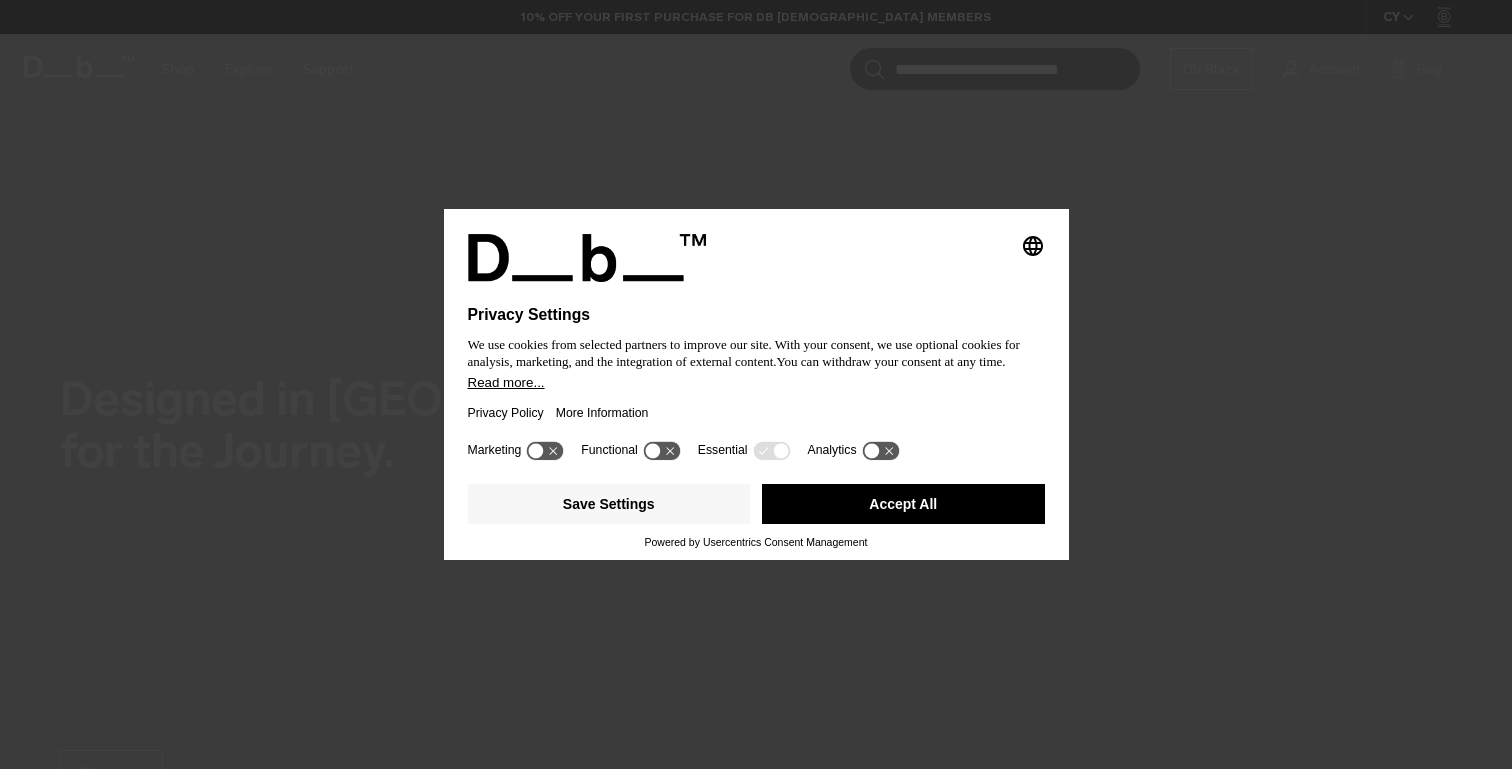 scroll, scrollTop: 0, scrollLeft: 0, axis: both 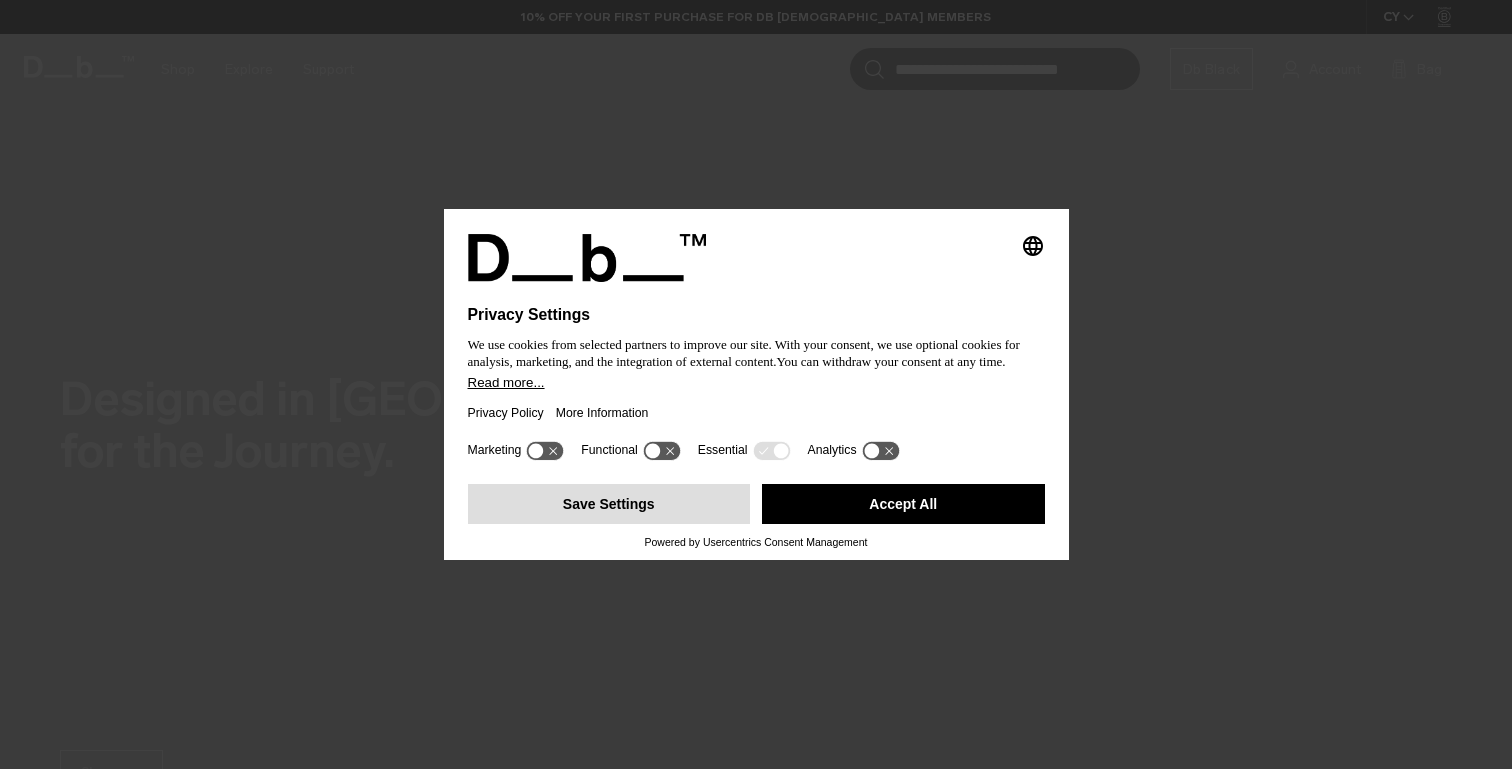 click on "Save Settings" at bounding box center (609, 504) 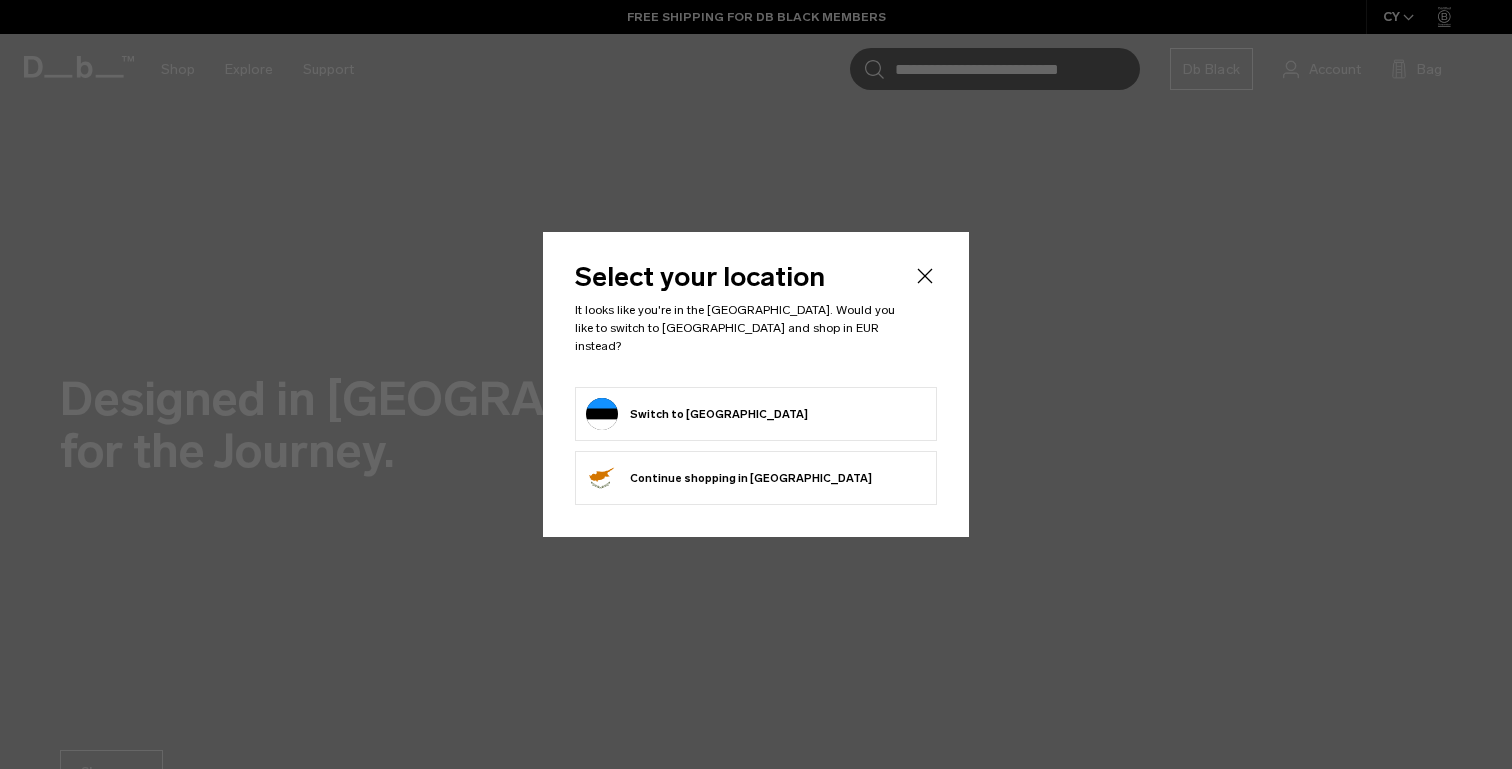 click on "Switch to Estonia" at bounding box center (756, 414) 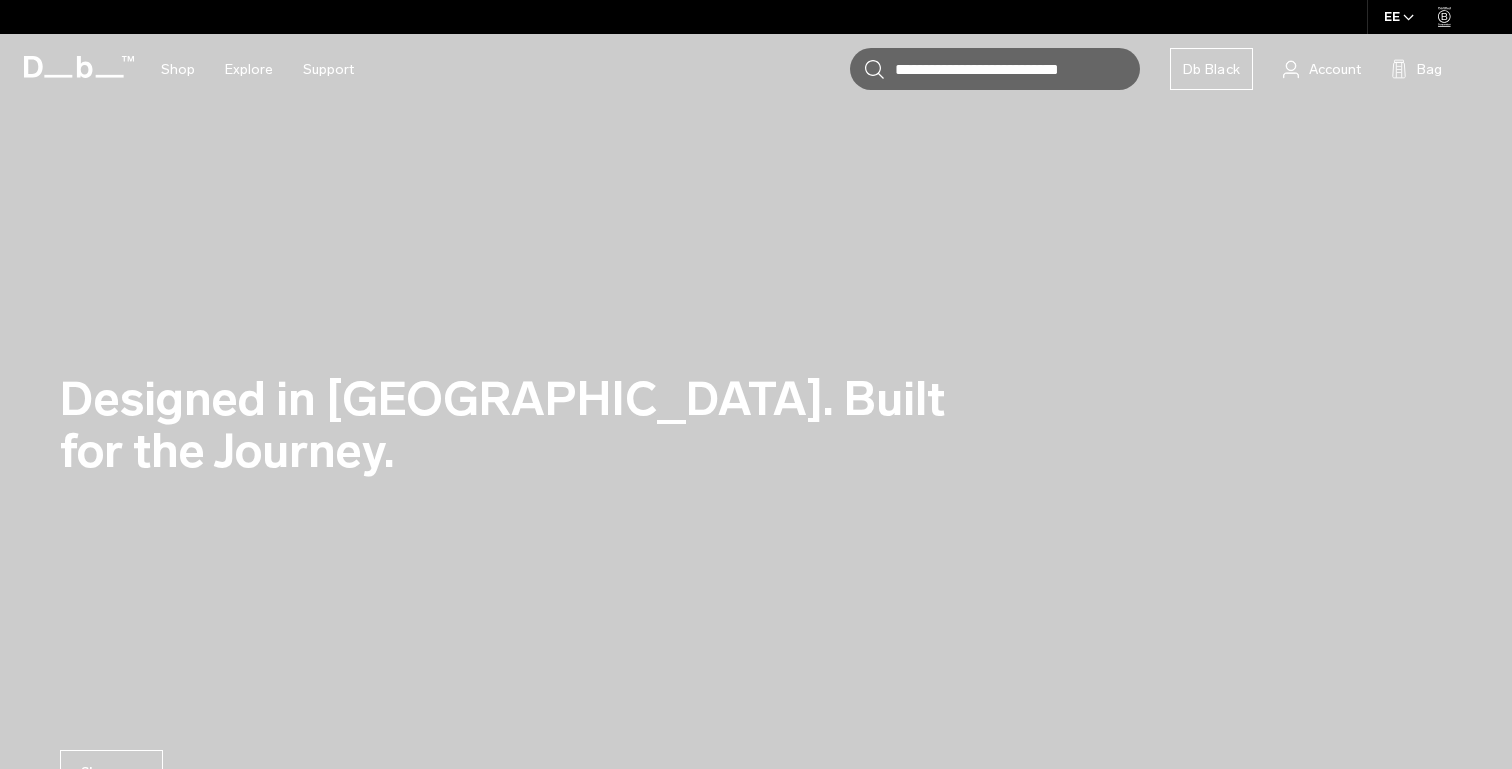 scroll, scrollTop: 298, scrollLeft: 0, axis: vertical 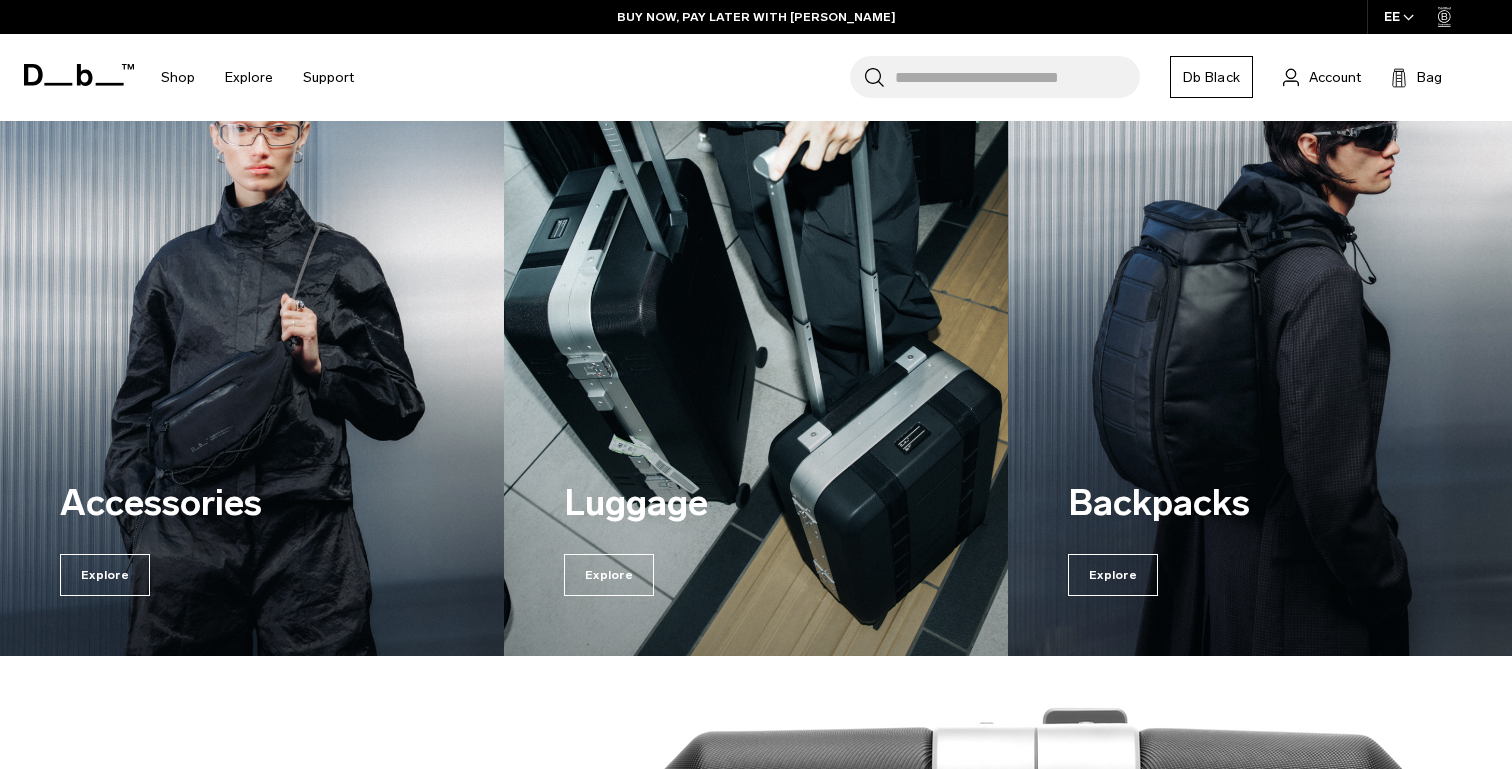 click on "Backpacks
Explore" at bounding box center (1248, 536) 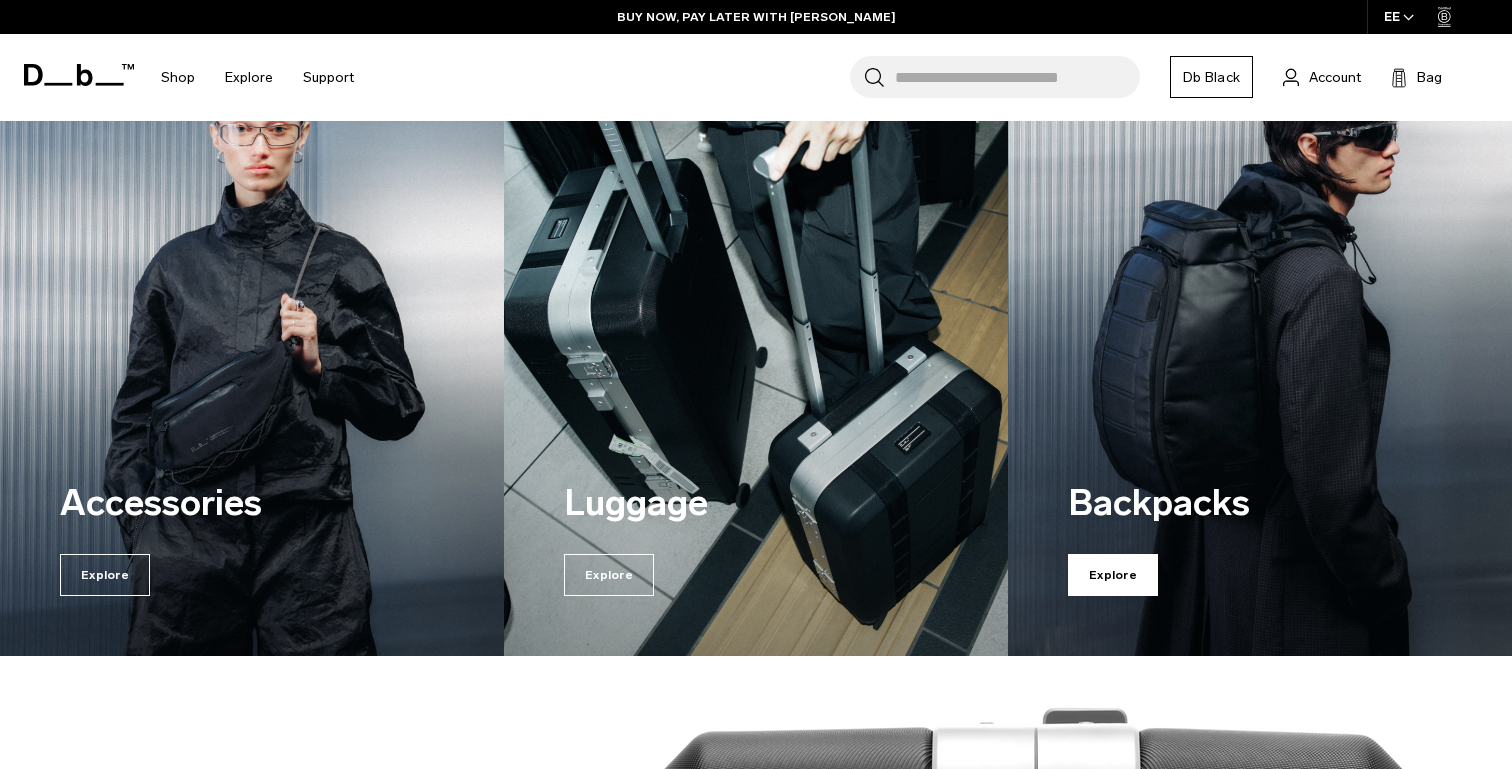 click on "Explore" at bounding box center [1113, 575] 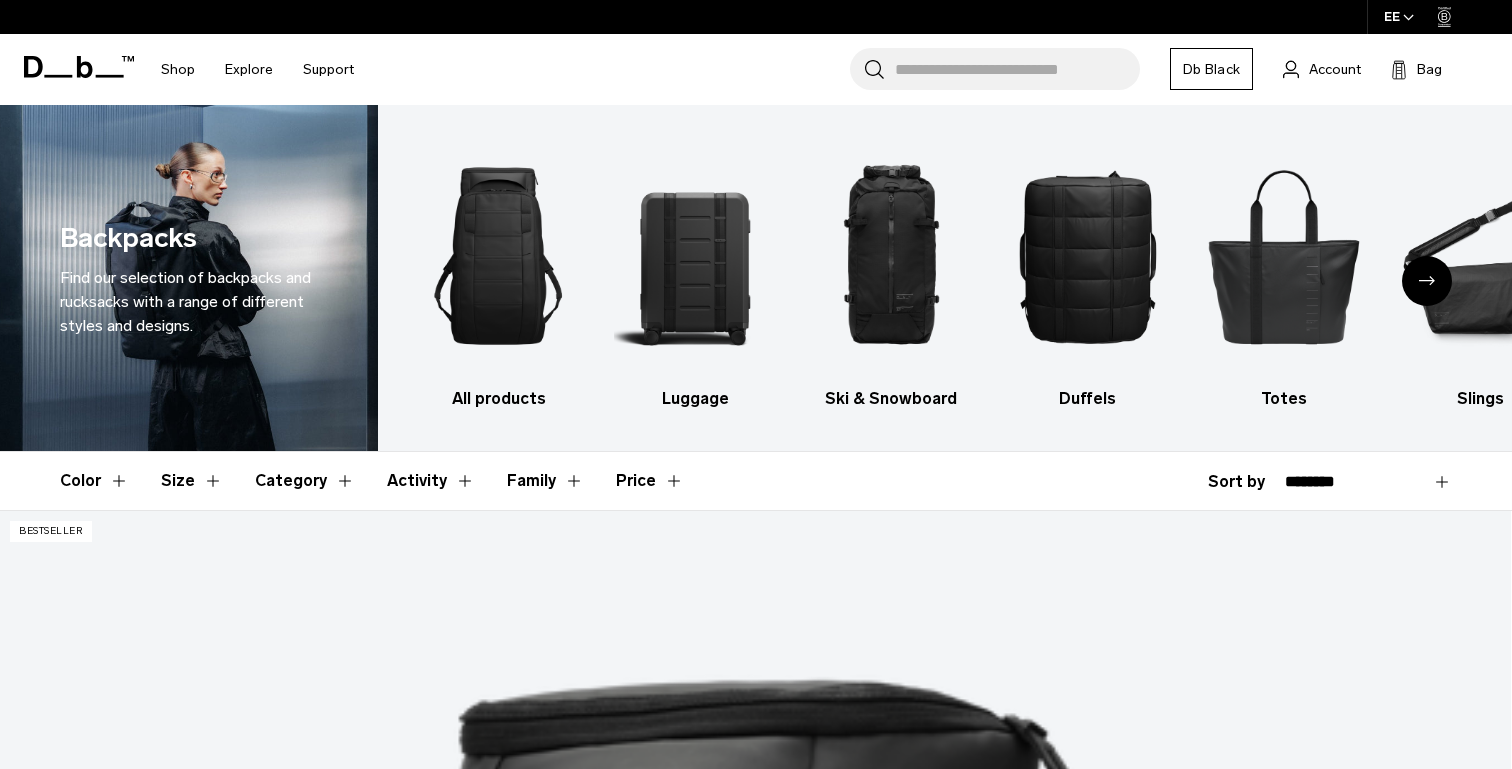 scroll, scrollTop: 0, scrollLeft: 0, axis: both 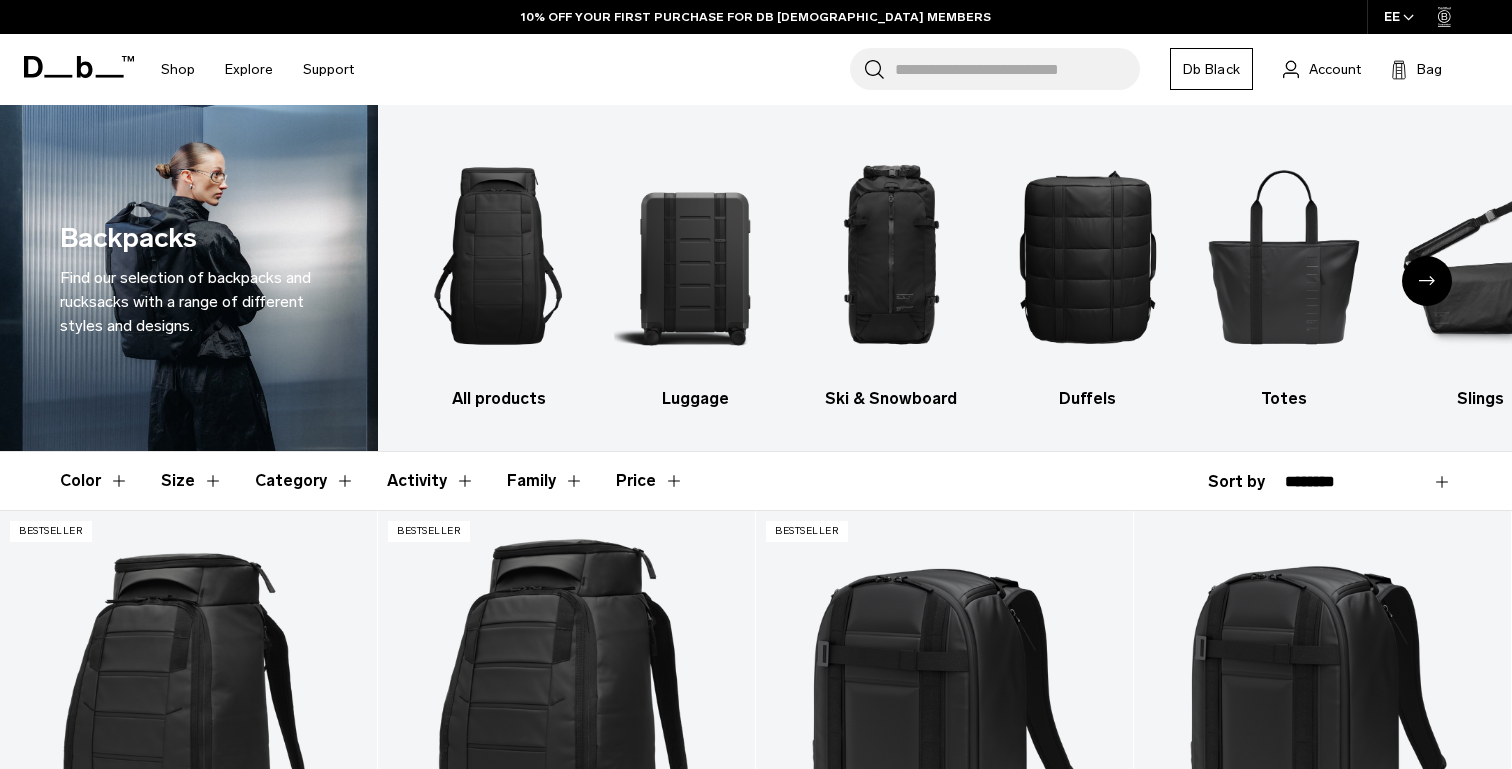 click on "Color
Size
Category
Activity
Family
Price
Close" at bounding box center [756, 481] 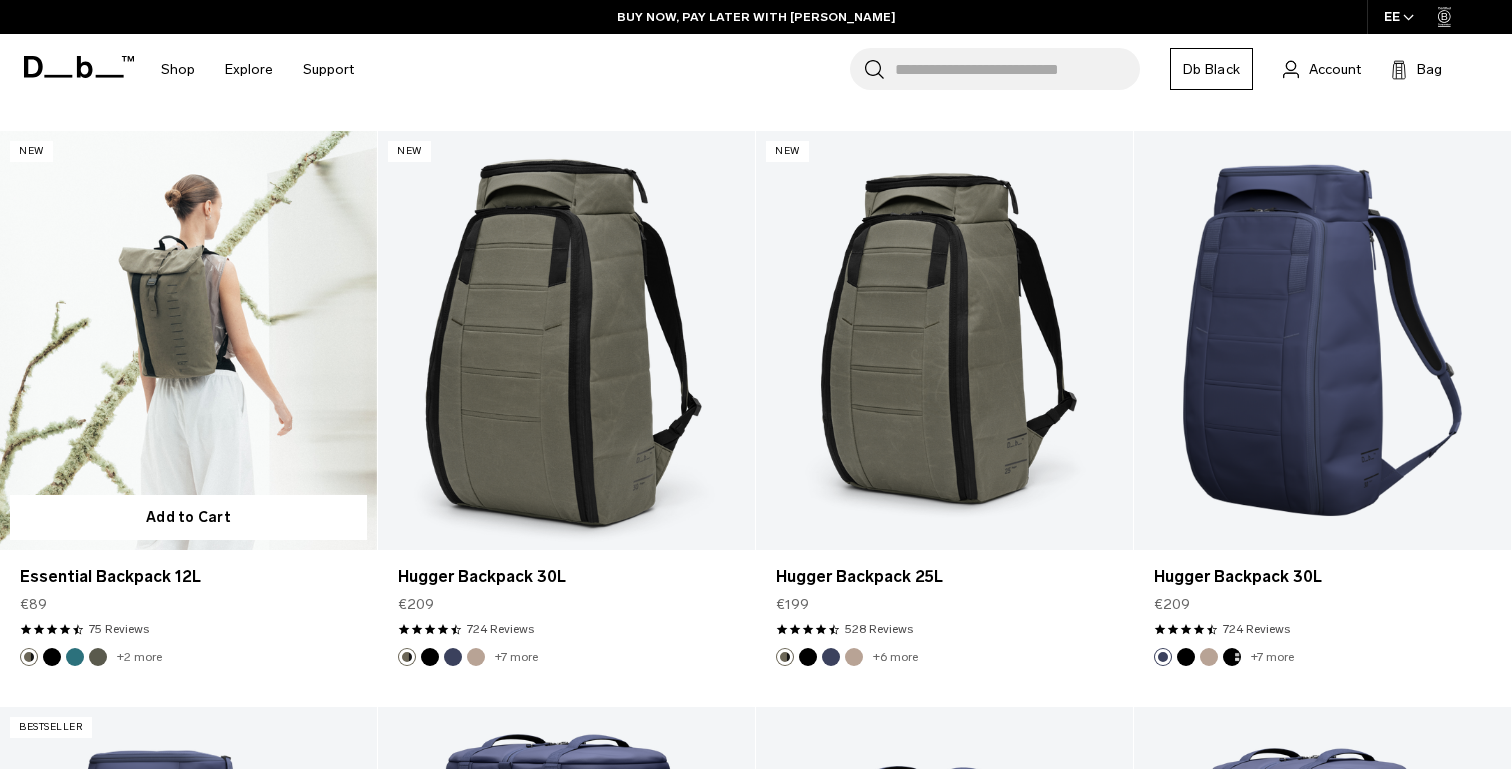 scroll, scrollTop: 3269, scrollLeft: 0, axis: vertical 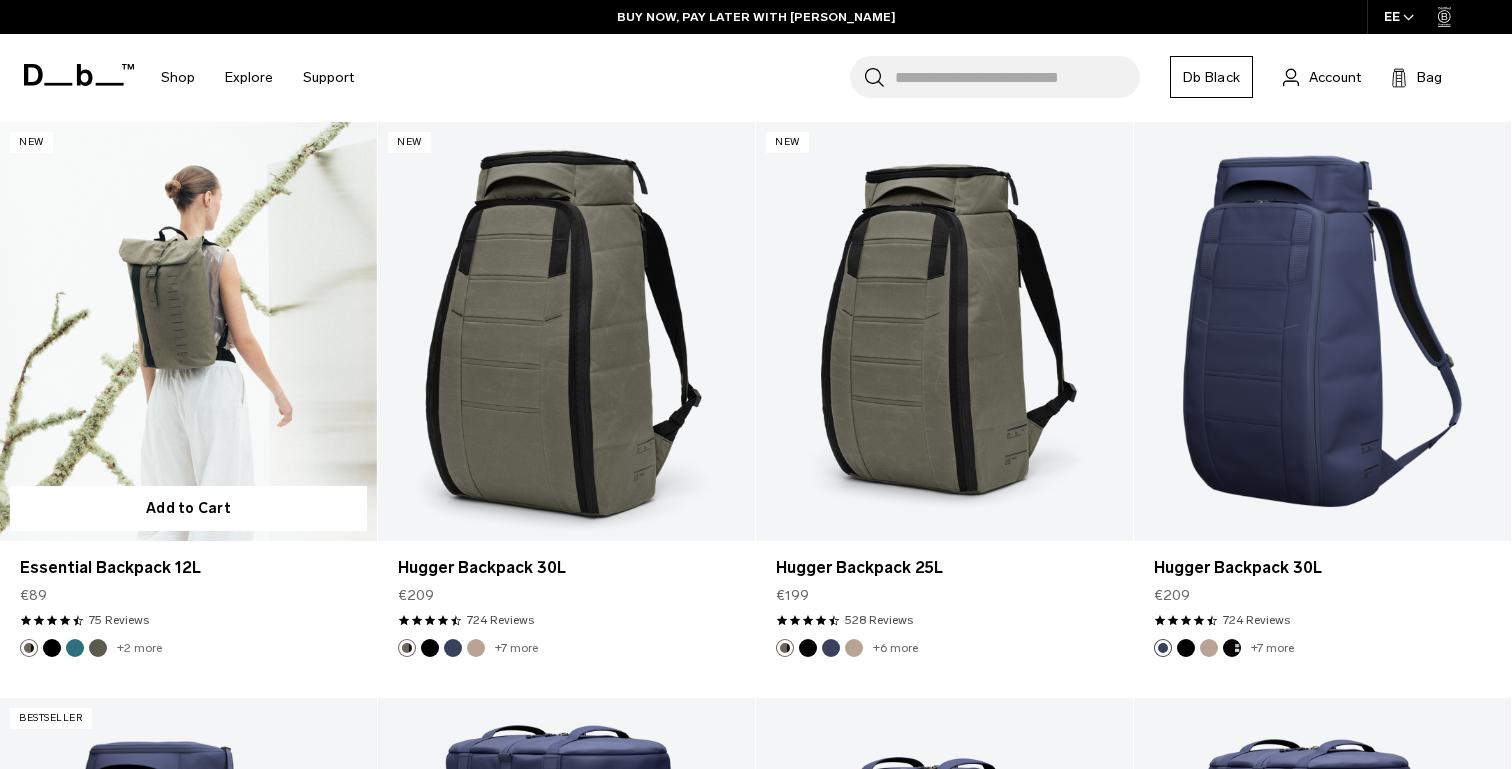 click at bounding box center (52, 648) 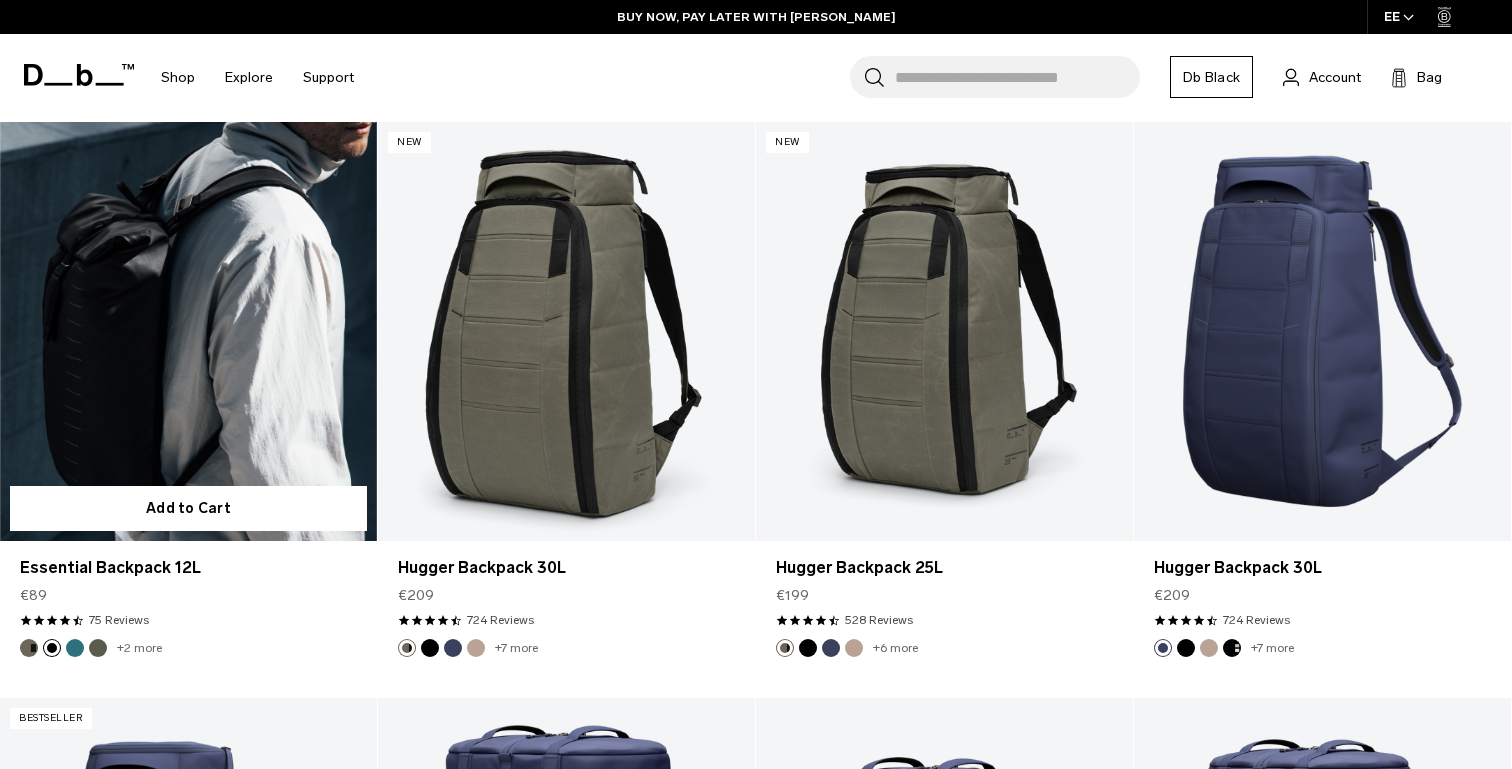 click at bounding box center [75, 648] 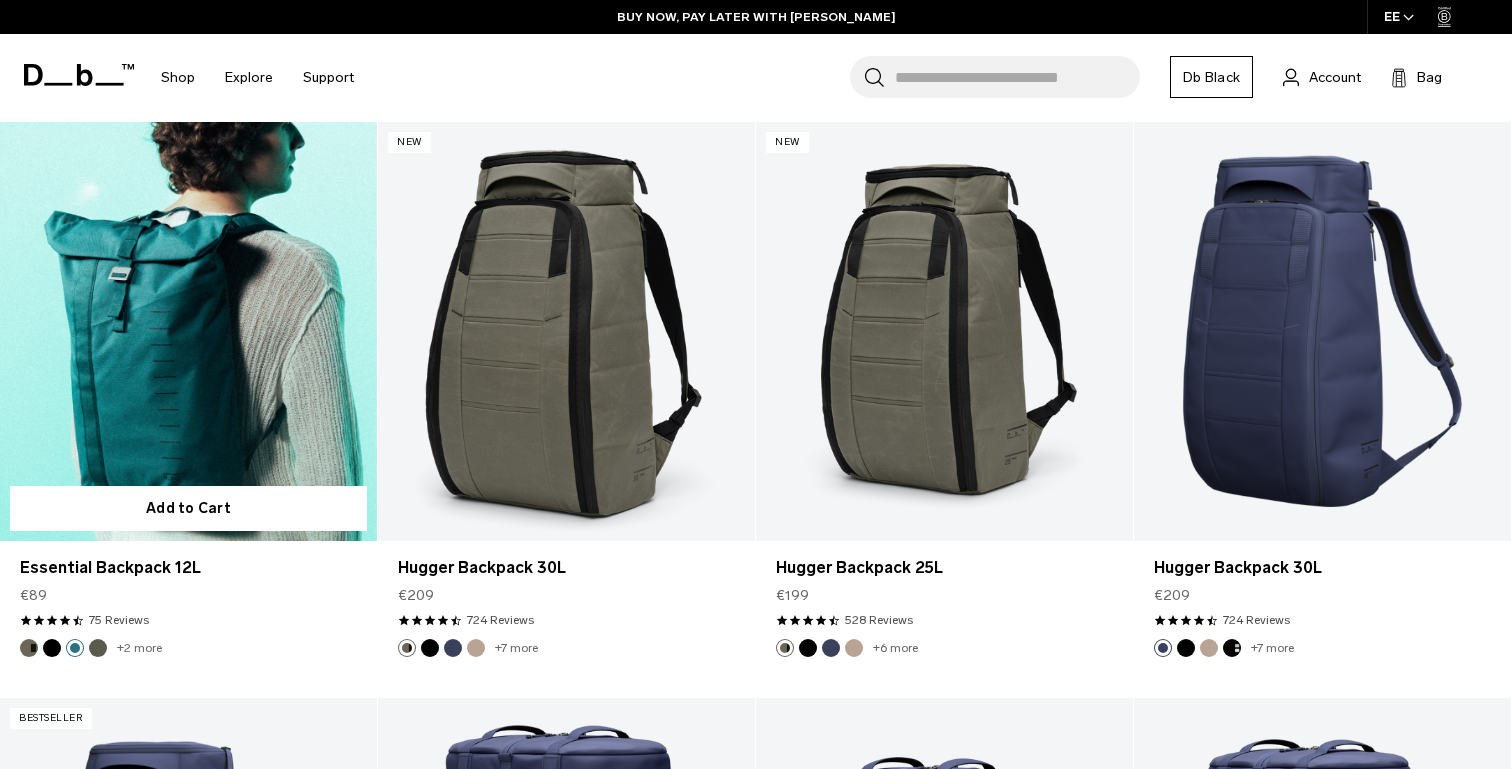 click at bounding box center (98, 648) 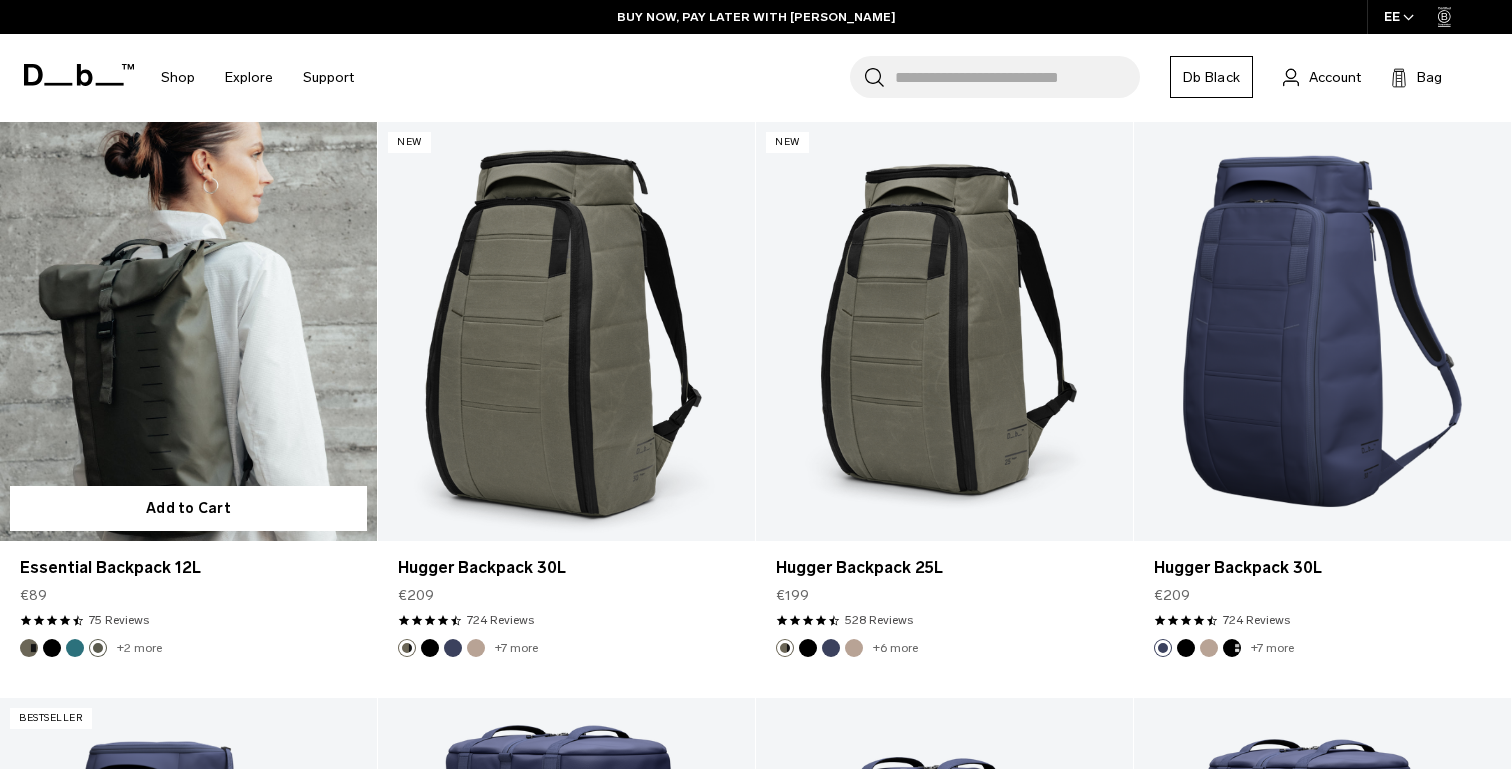 click on "+2 more" at bounding box center (139, 648) 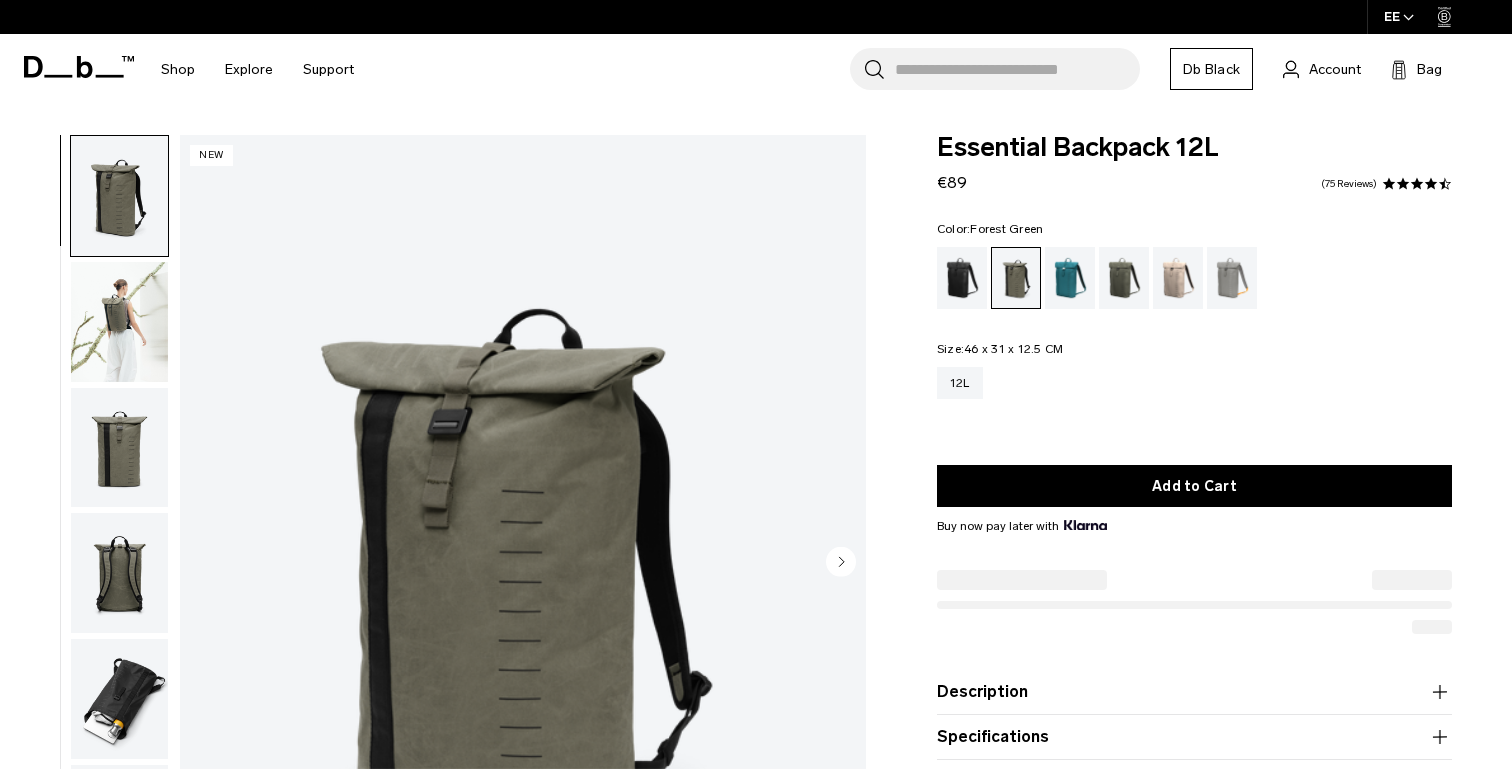scroll, scrollTop: 0, scrollLeft: 0, axis: both 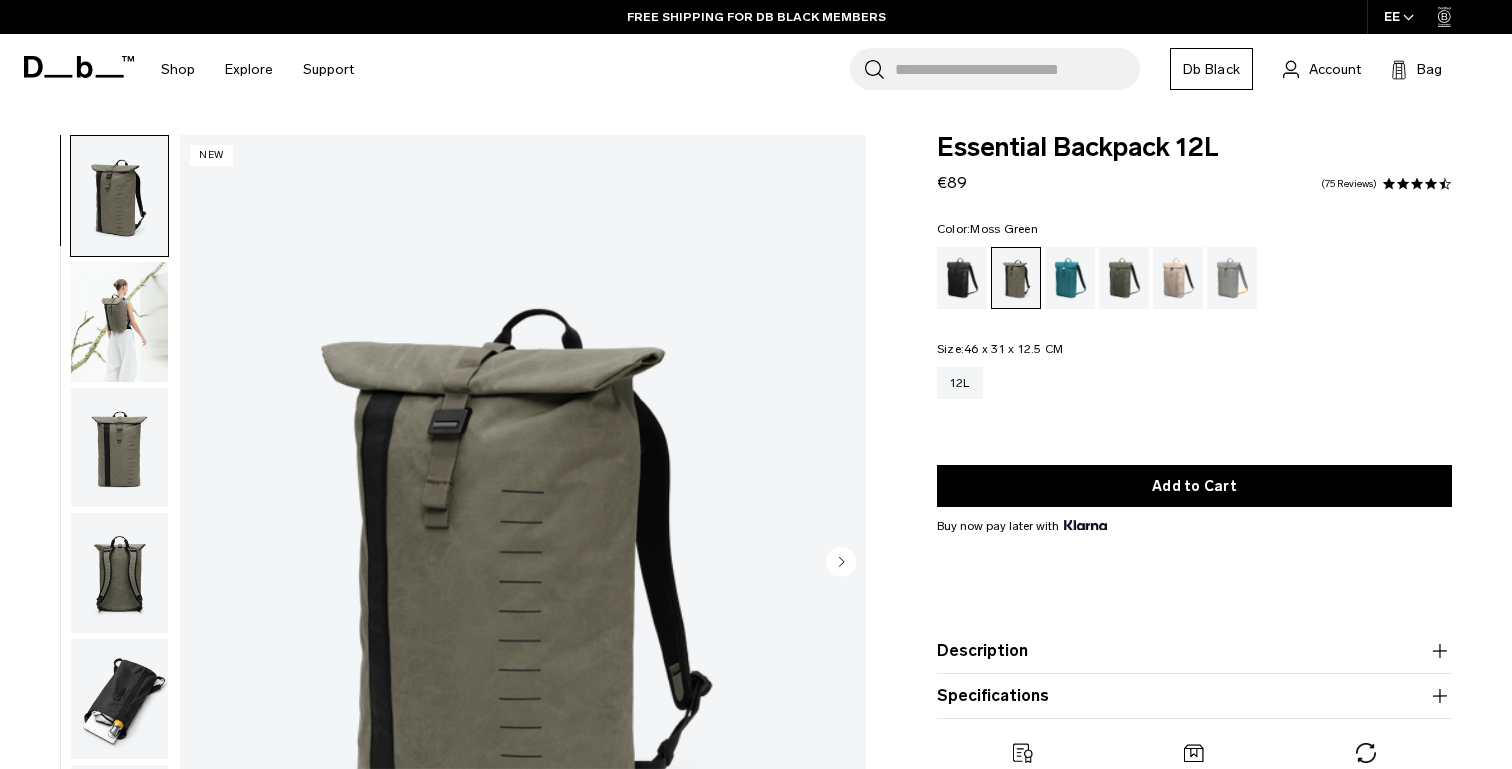 click at bounding box center (1124, 278) 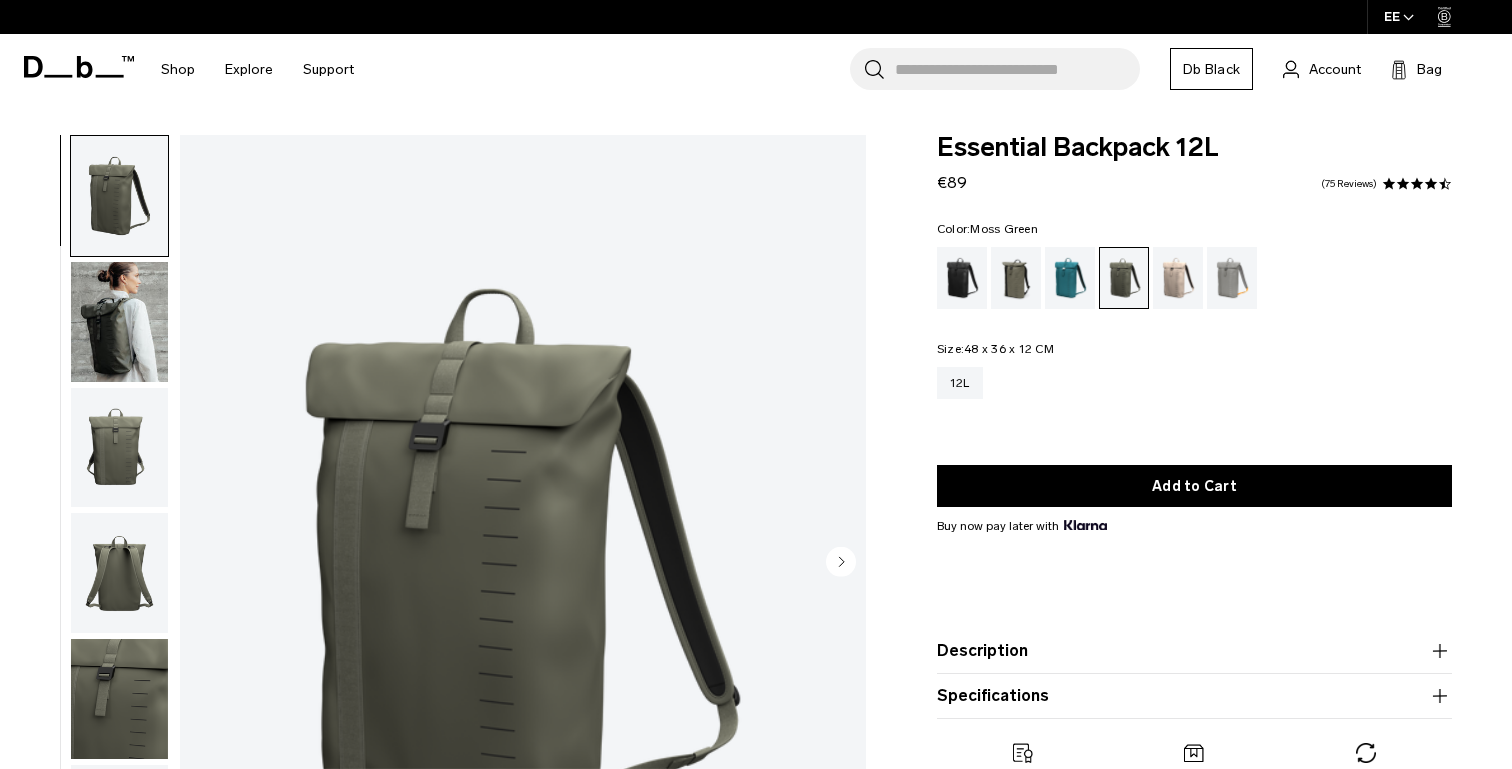 scroll, scrollTop: 0, scrollLeft: 0, axis: both 